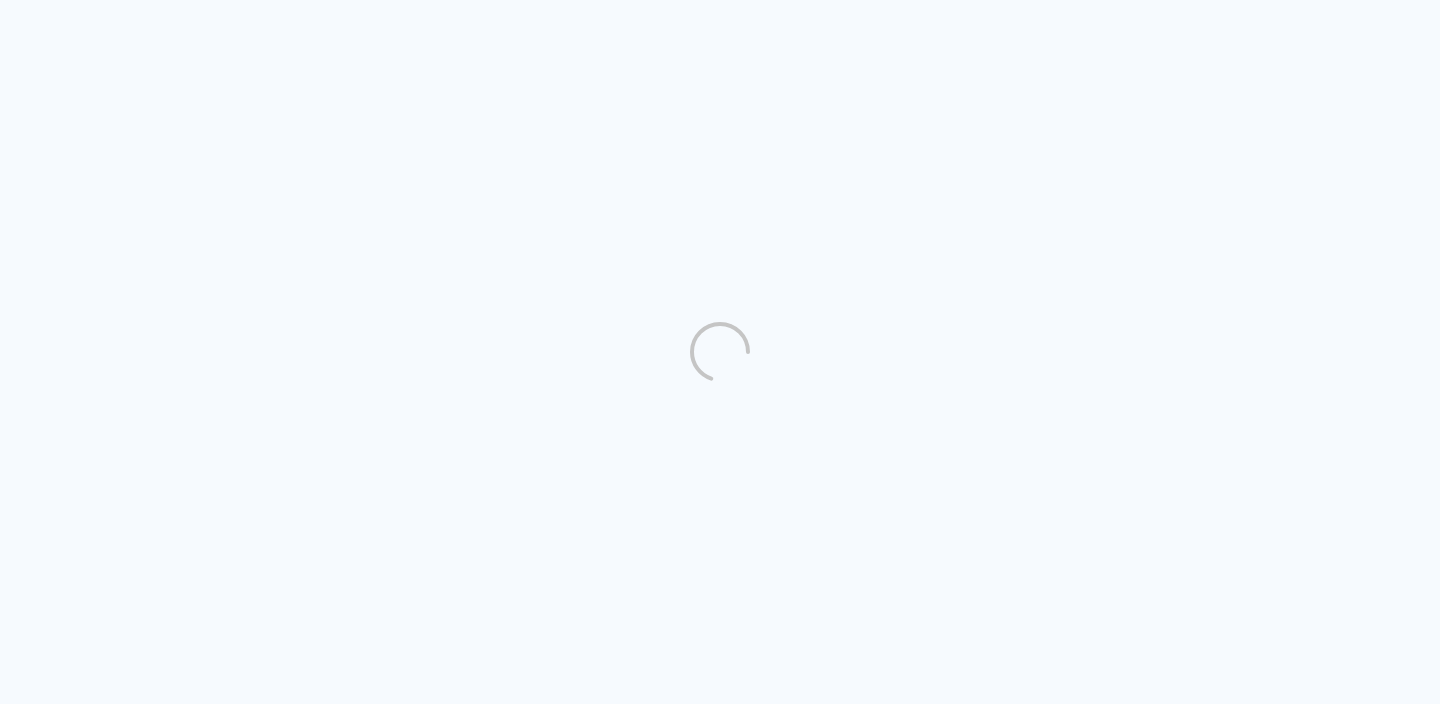scroll, scrollTop: 0, scrollLeft: 0, axis: both 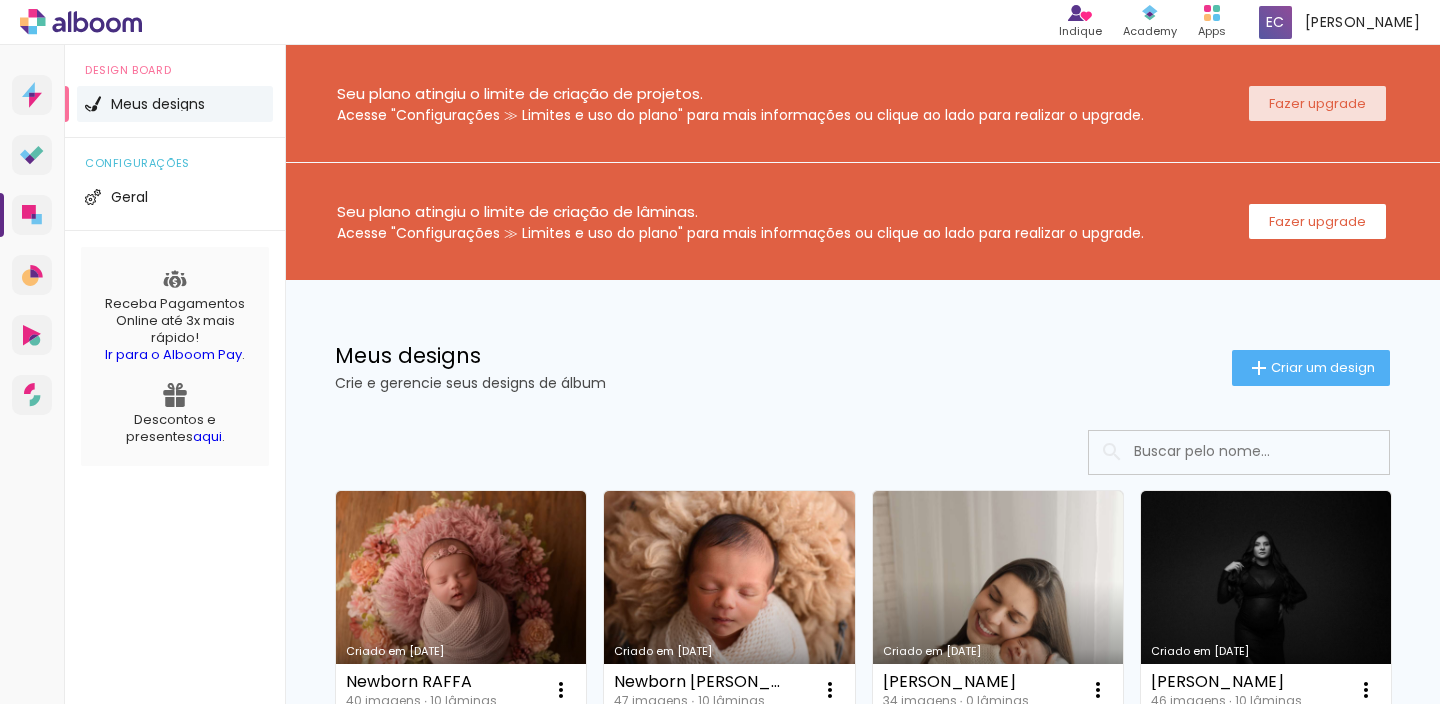 click on "Fazer upgrade" at bounding box center [1317, 103] 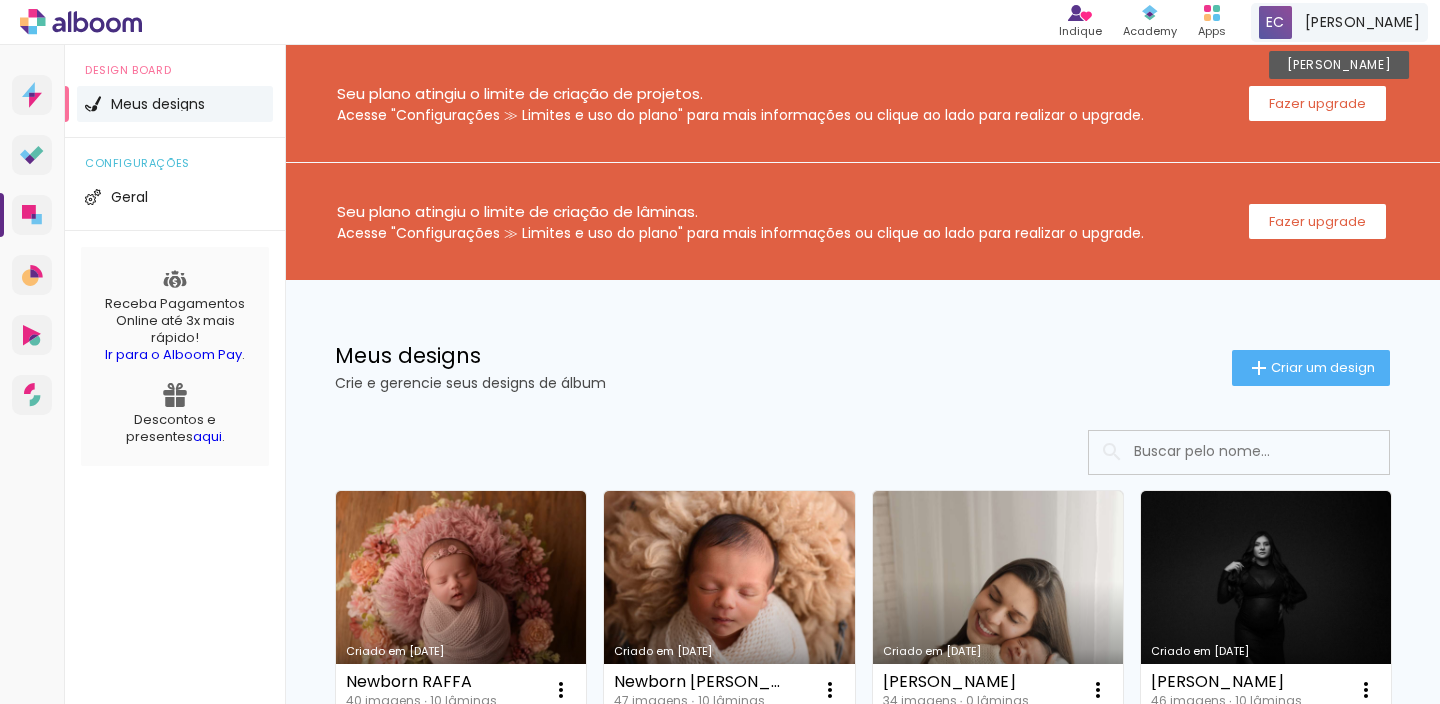 click at bounding box center (1275, 22) 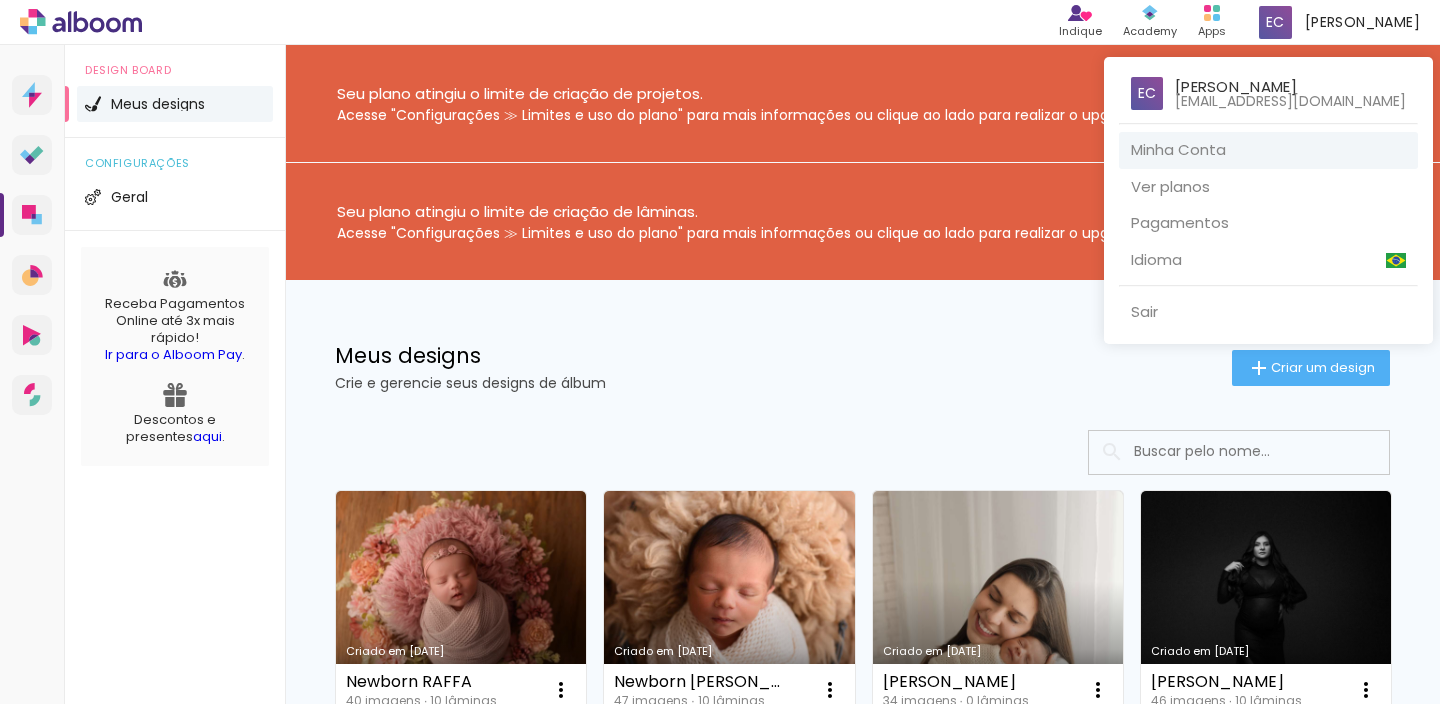 click on "Minha Conta" at bounding box center [1268, 150] 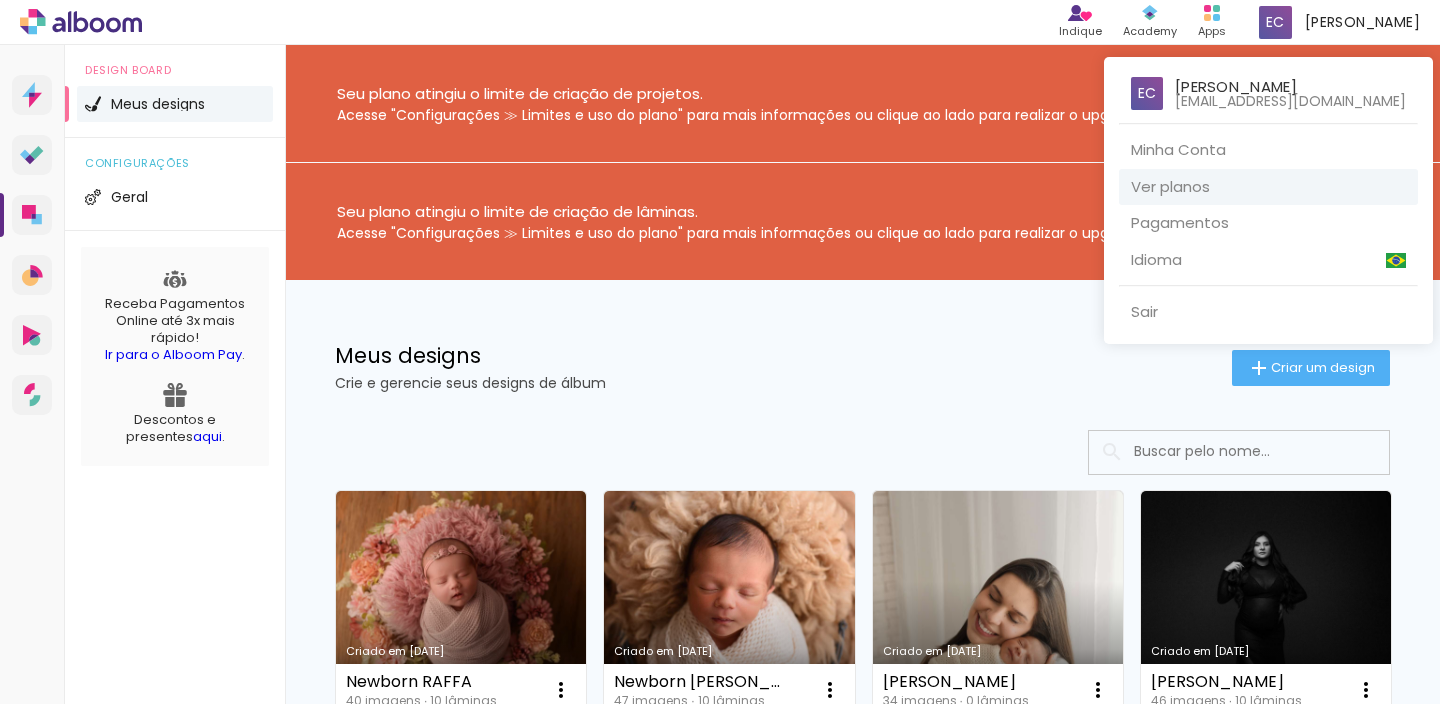 click on "Ver planos" at bounding box center (1268, 187) 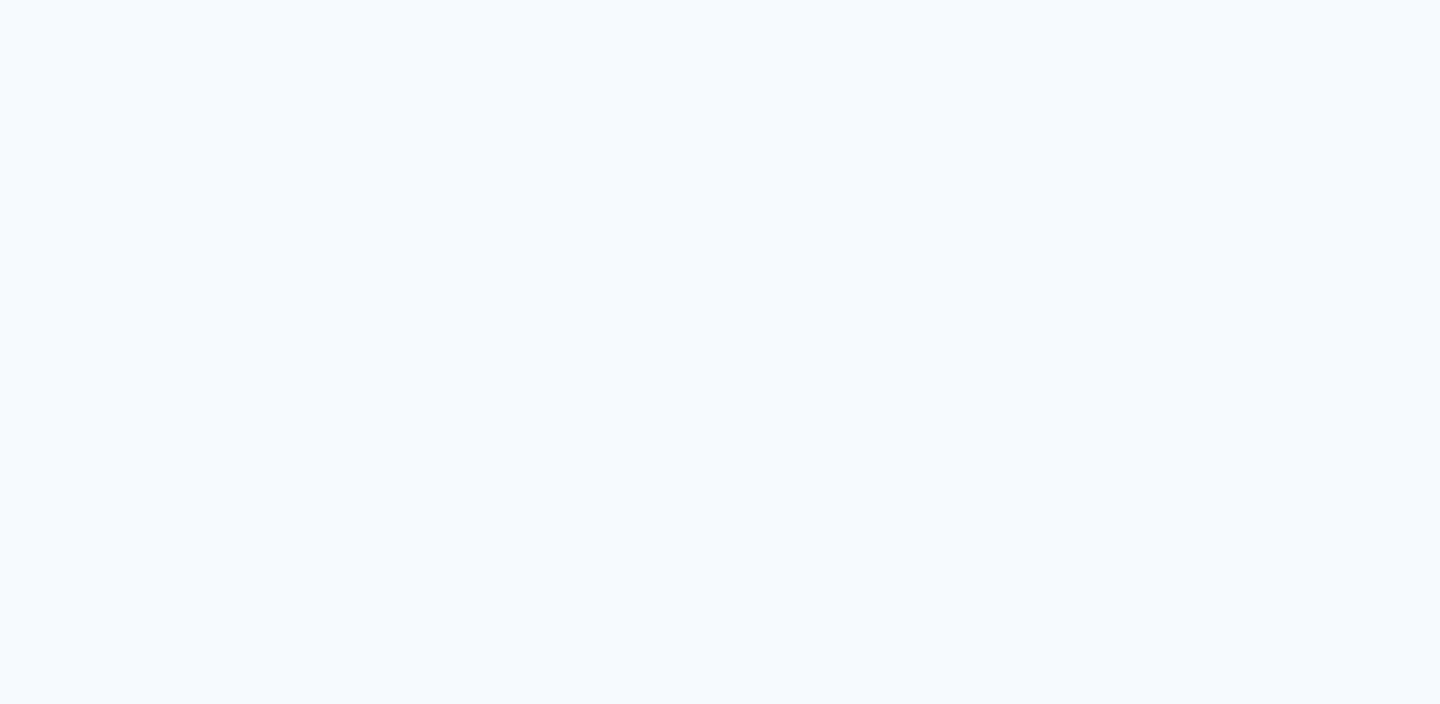 scroll, scrollTop: 0, scrollLeft: 0, axis: both 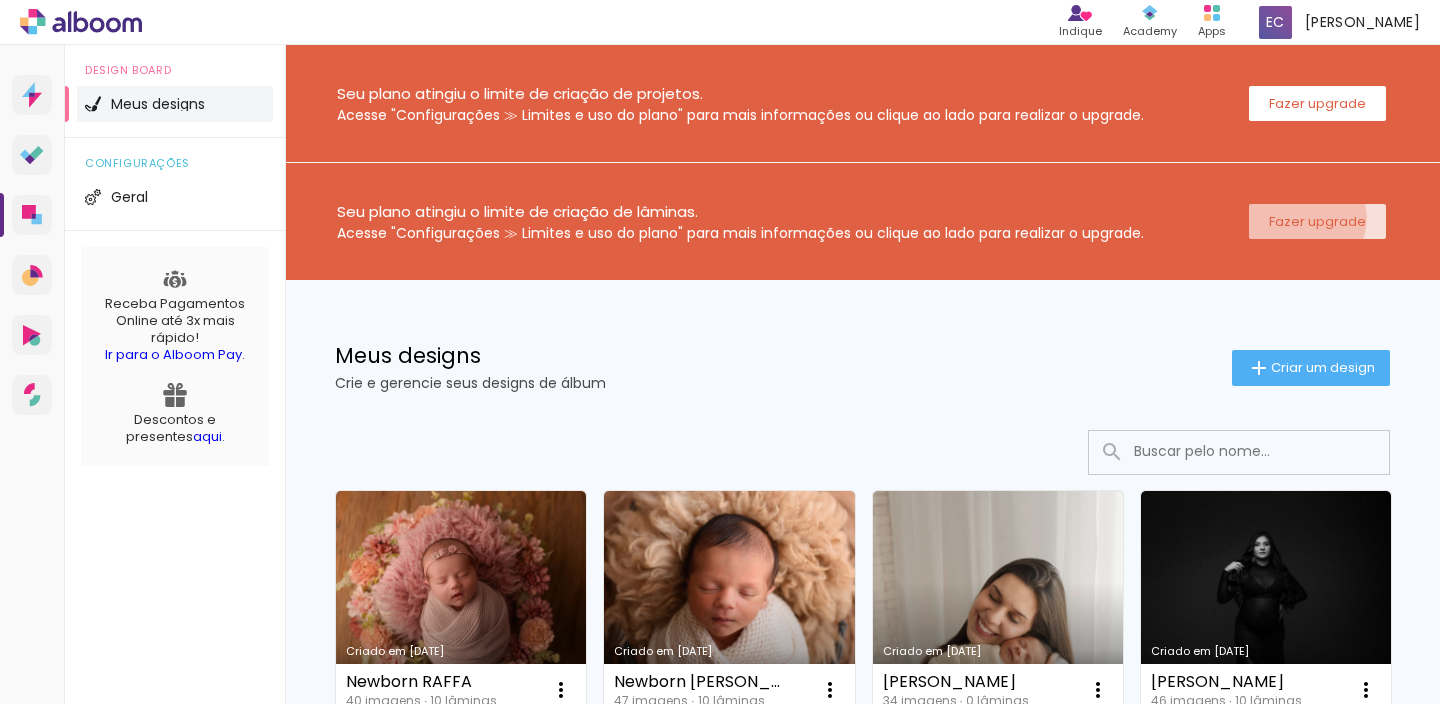 click on "Fazer upgrade" at bounding box center (0, 0) 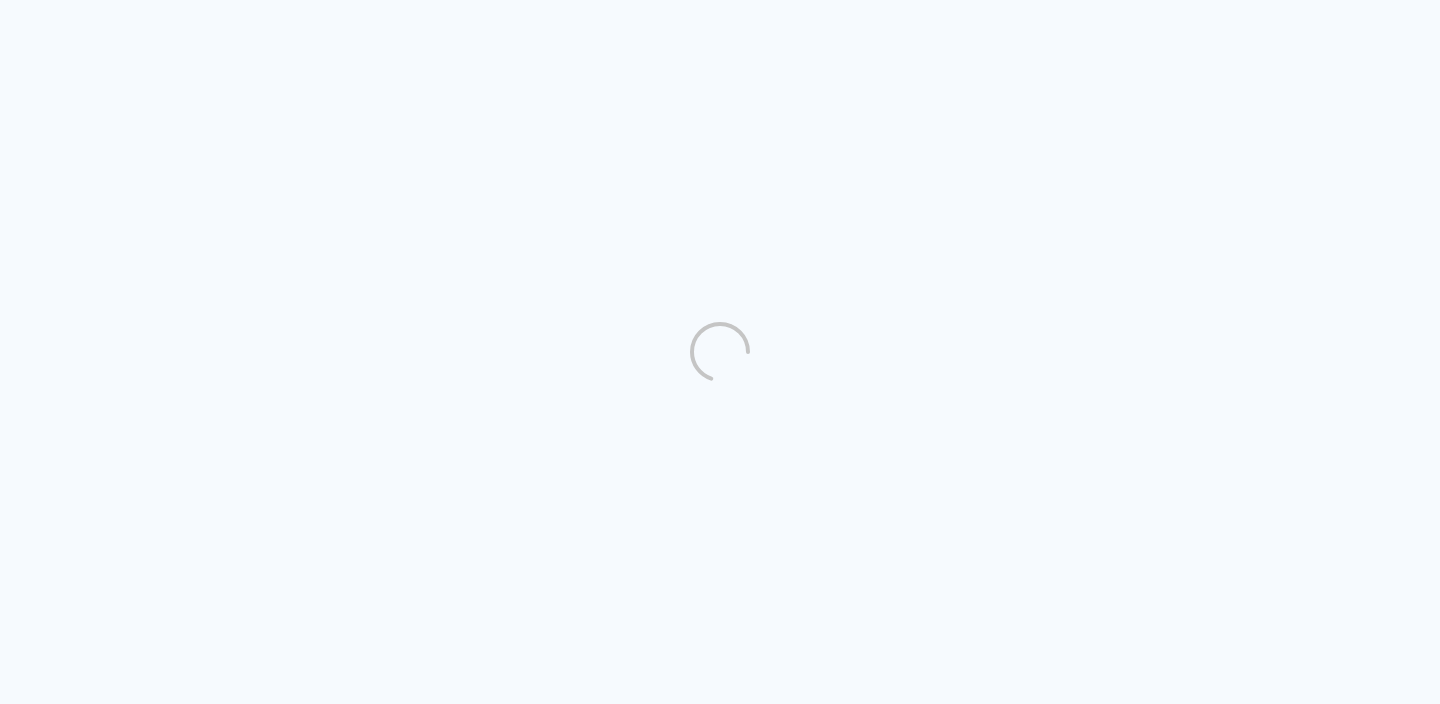 scroll, scrollTop: 0, scrollLeft: 0, axis: both 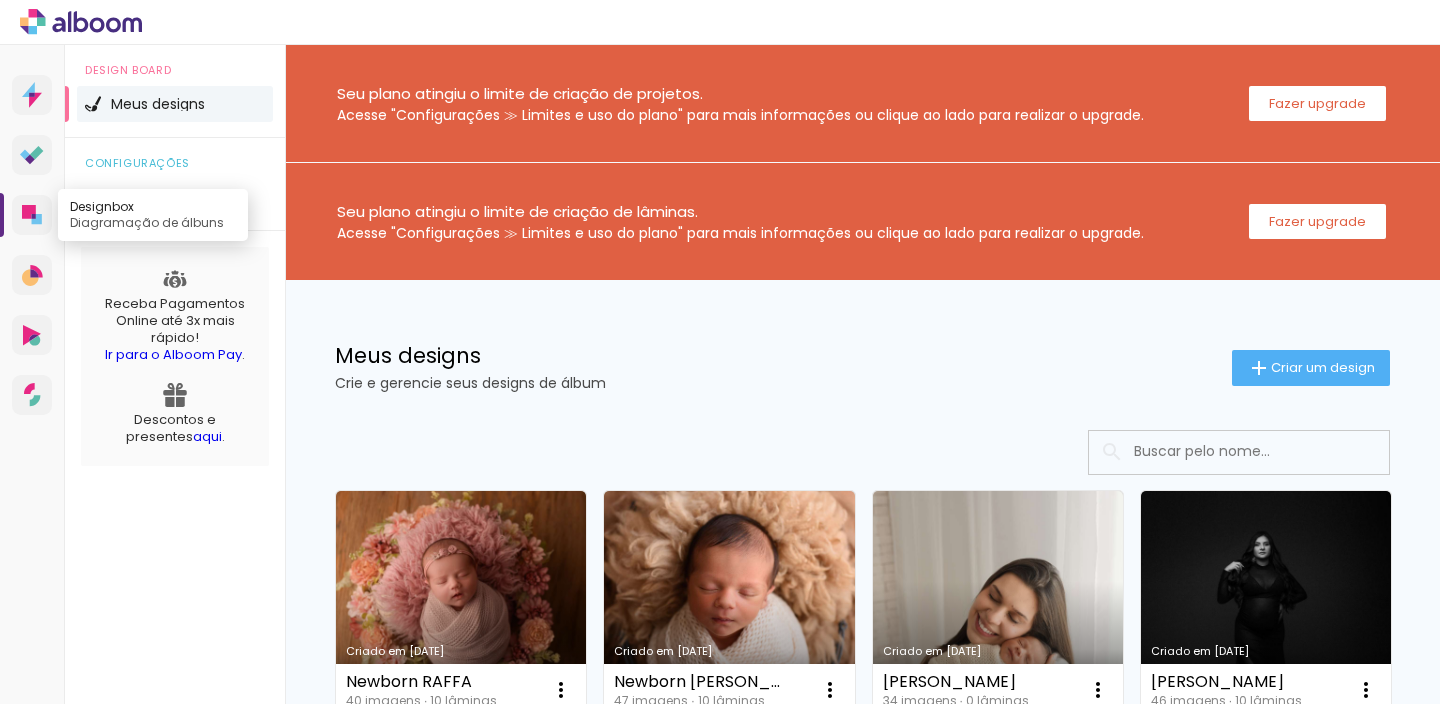 click 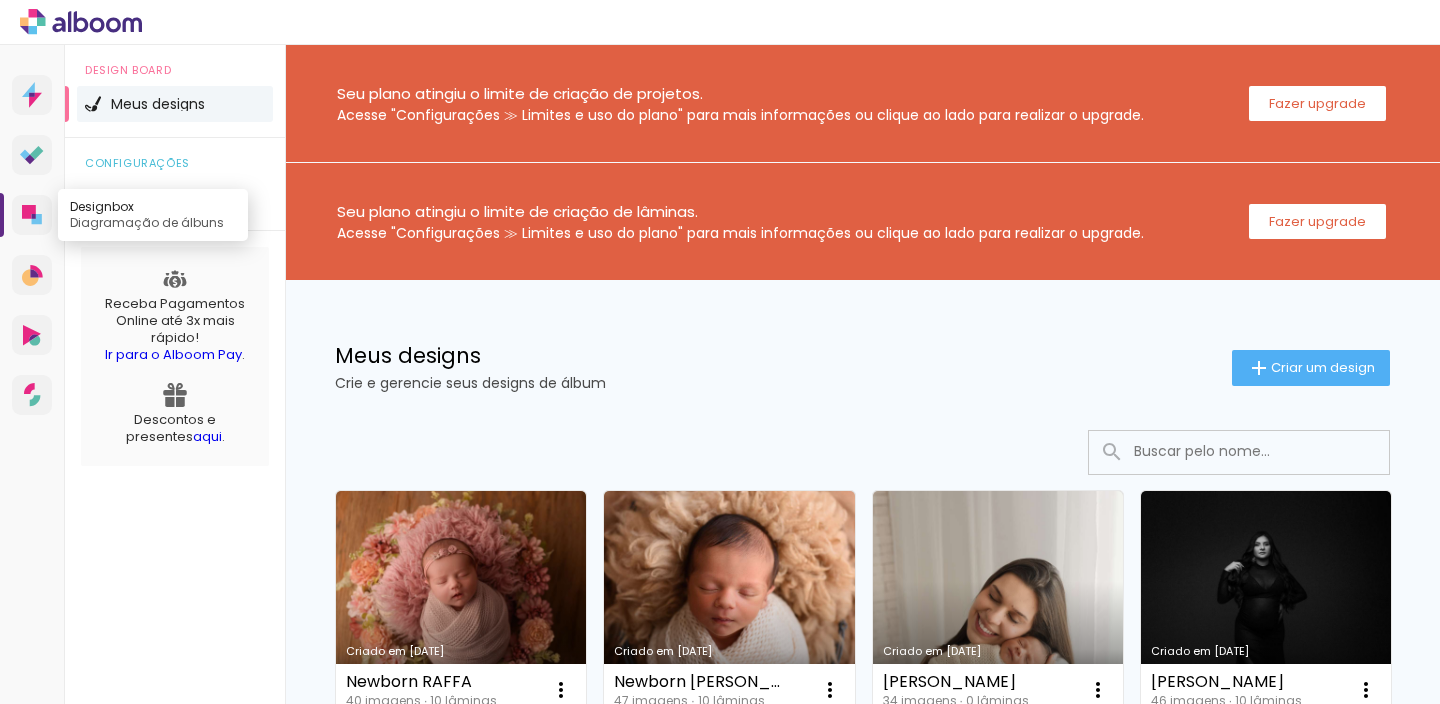 click 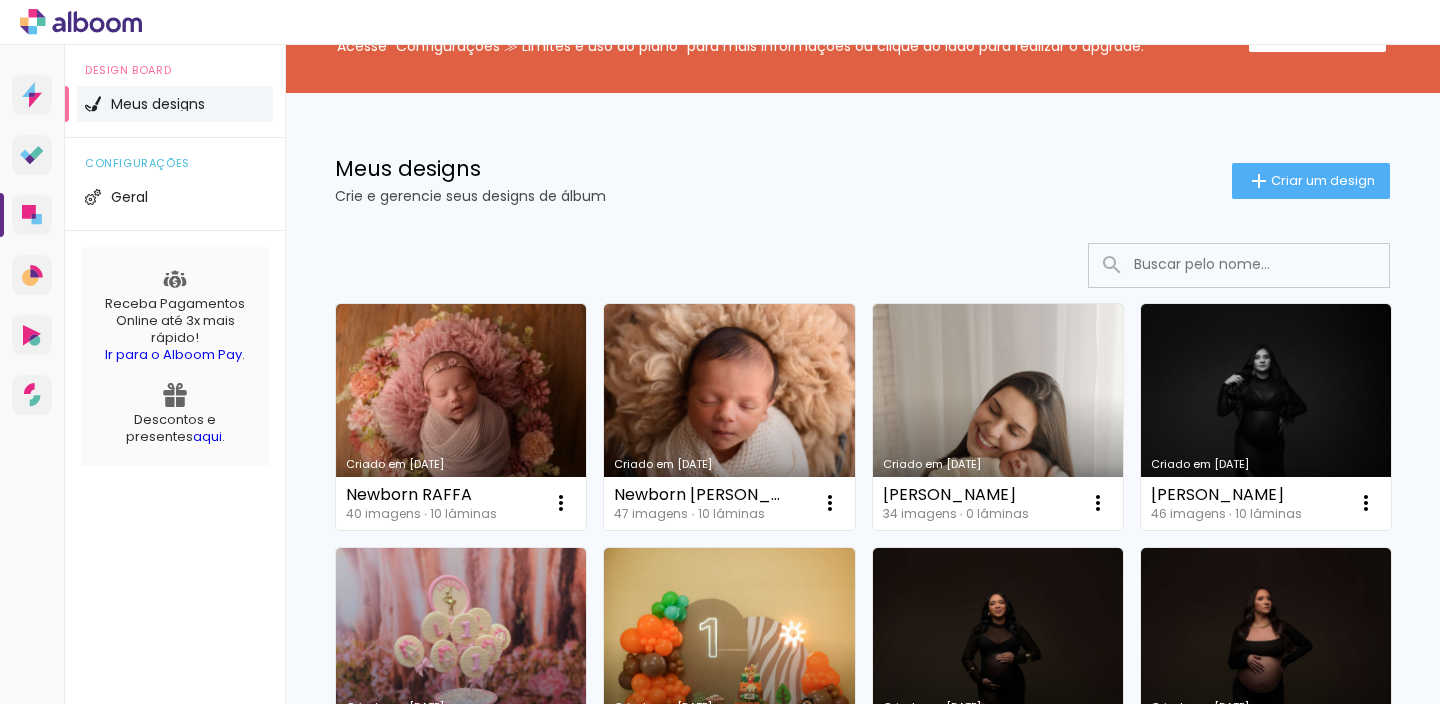 scroll, scrollTop: 214, scrollLeft: 0, axis: vertical 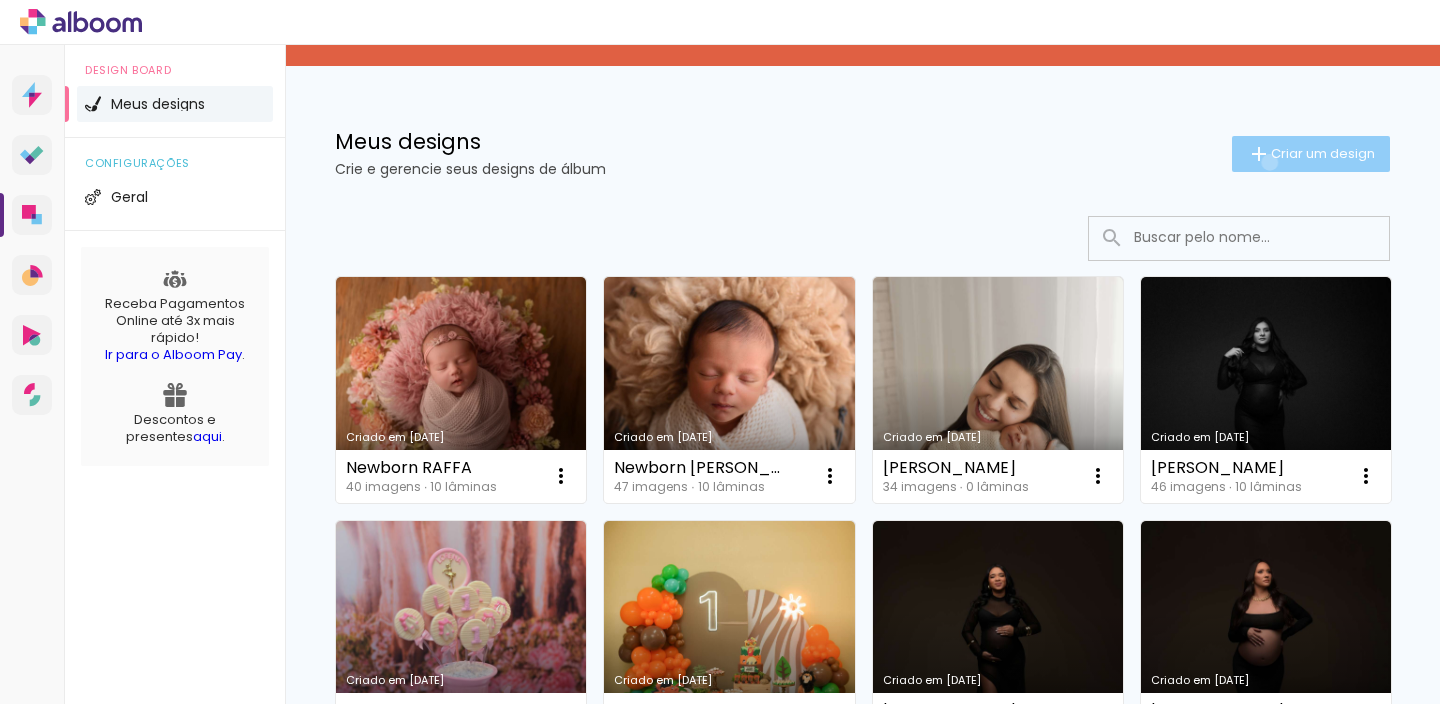 click 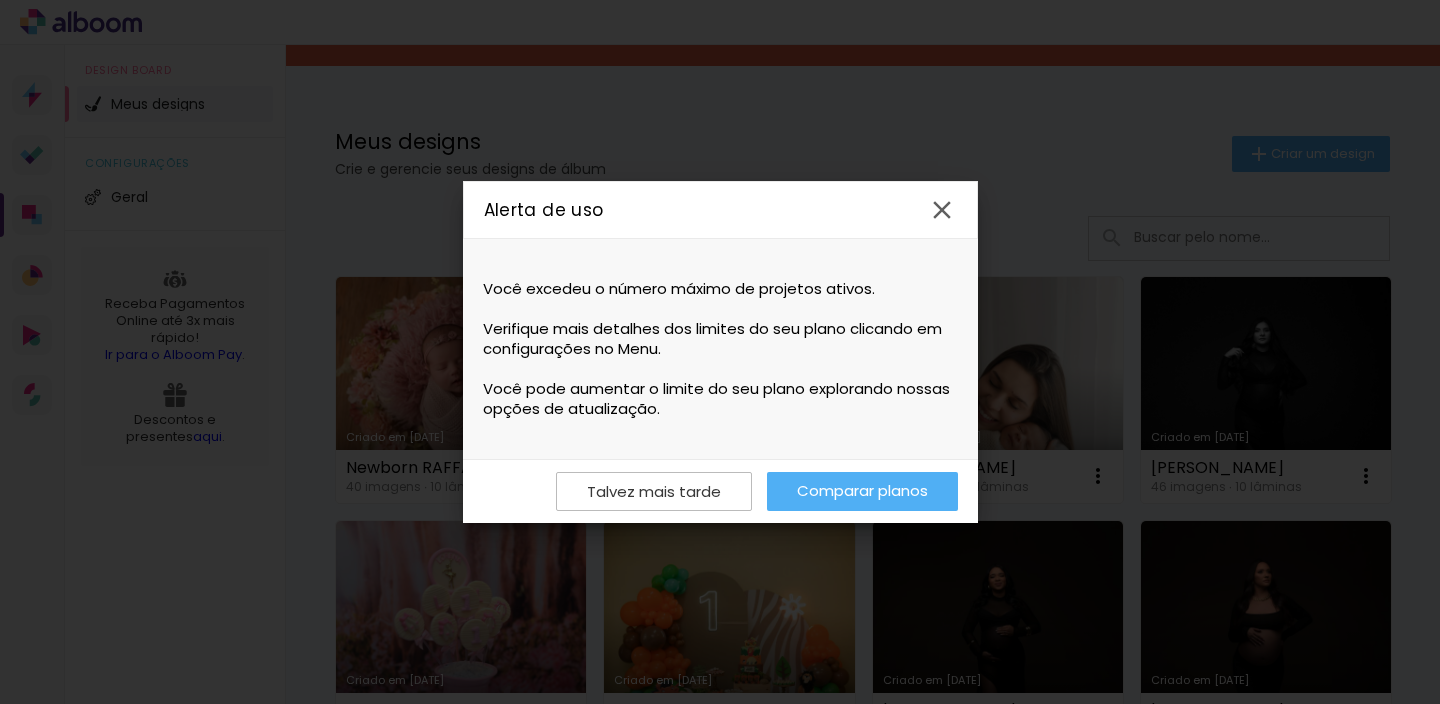 click on "Comparar planos" at bounding box center [862, 491] 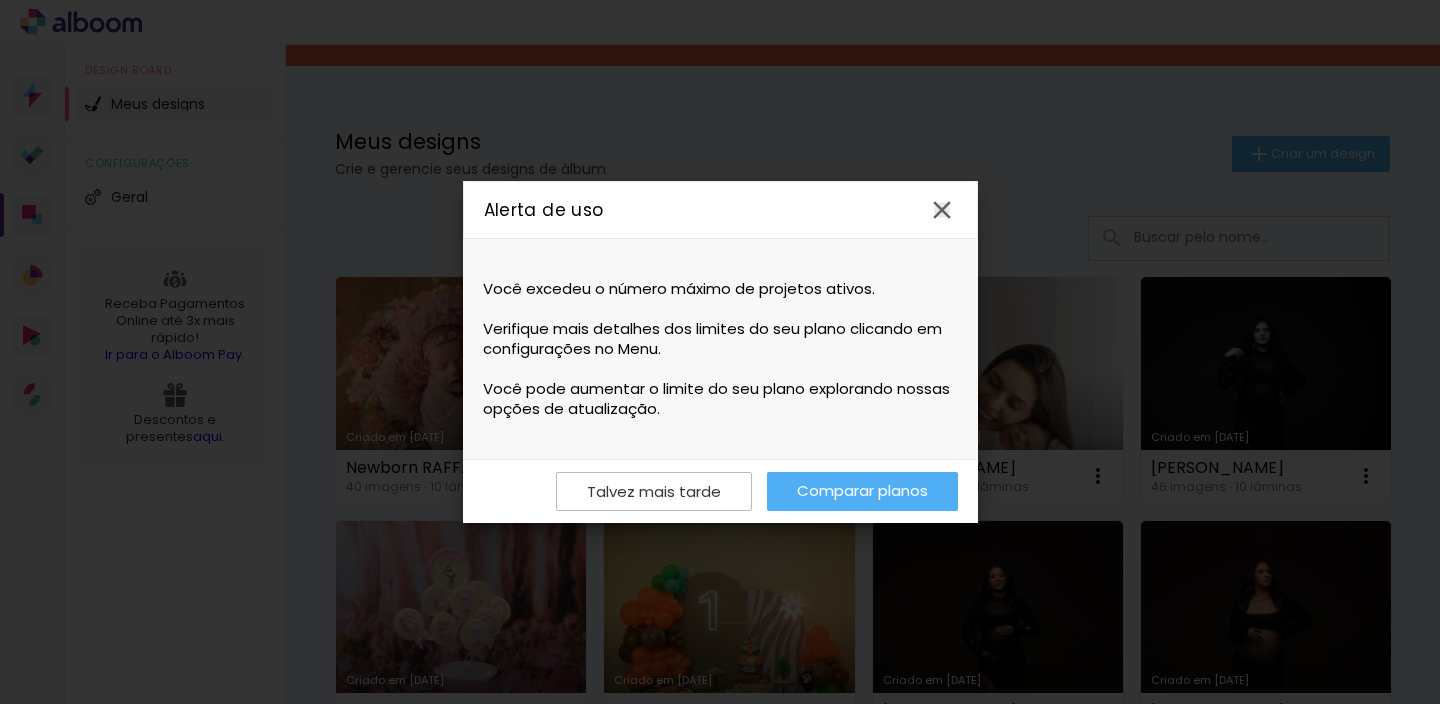 click at bounding box center [942, 210] 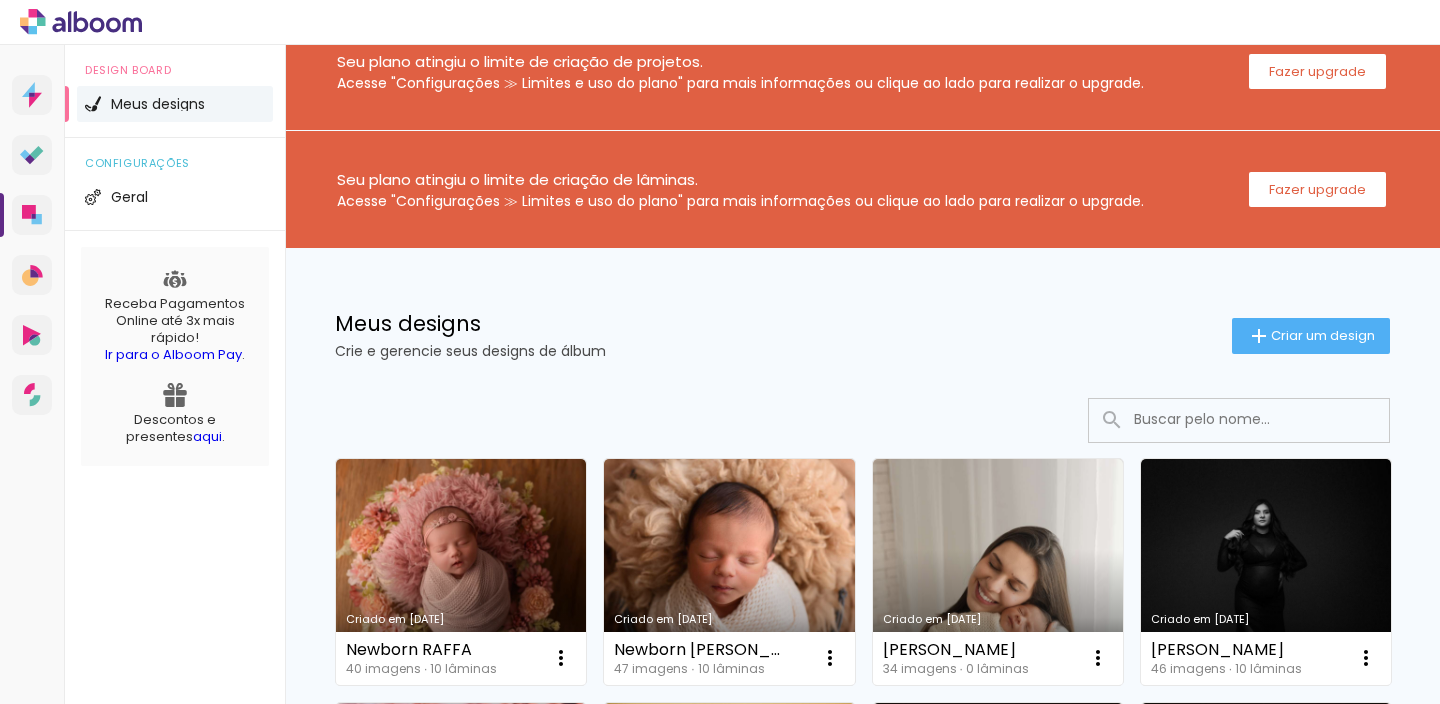 scroll, scrollTop: 0, scrollLeft: 0, axis: both 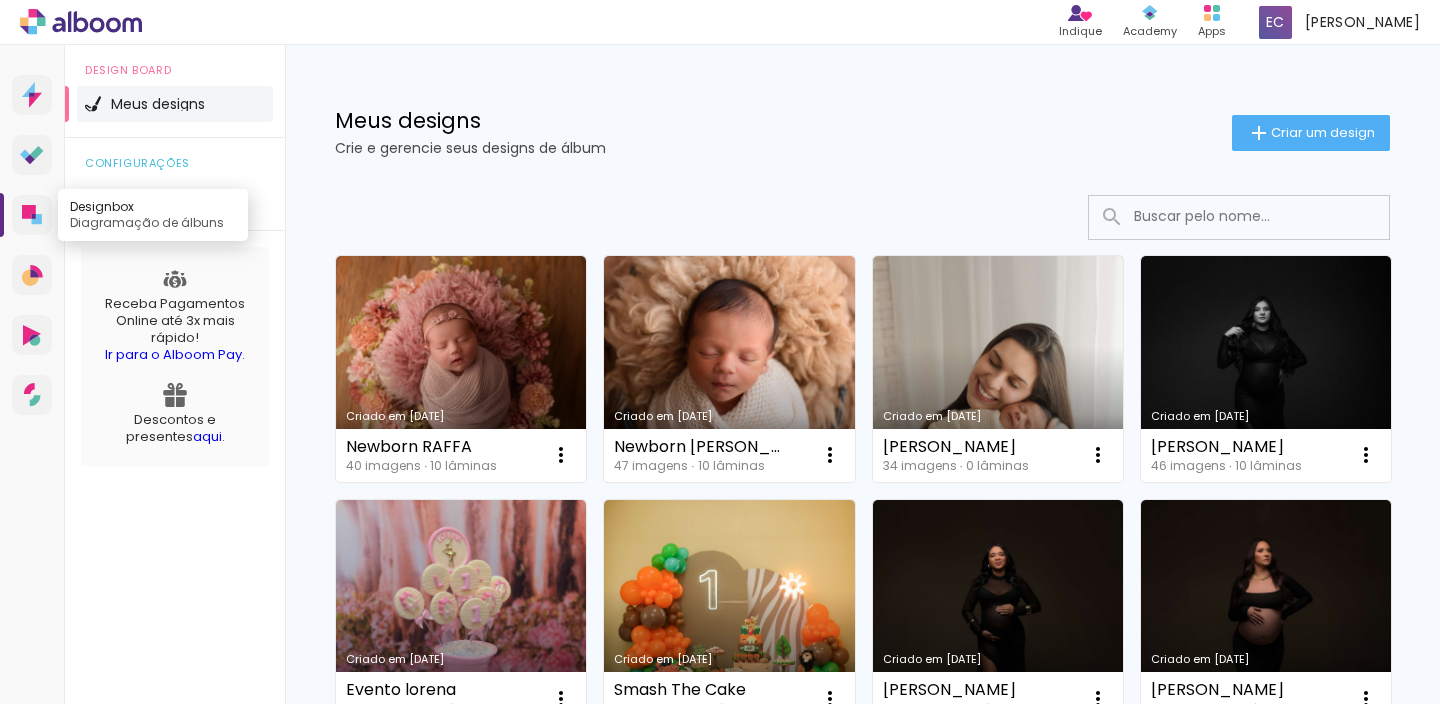 click 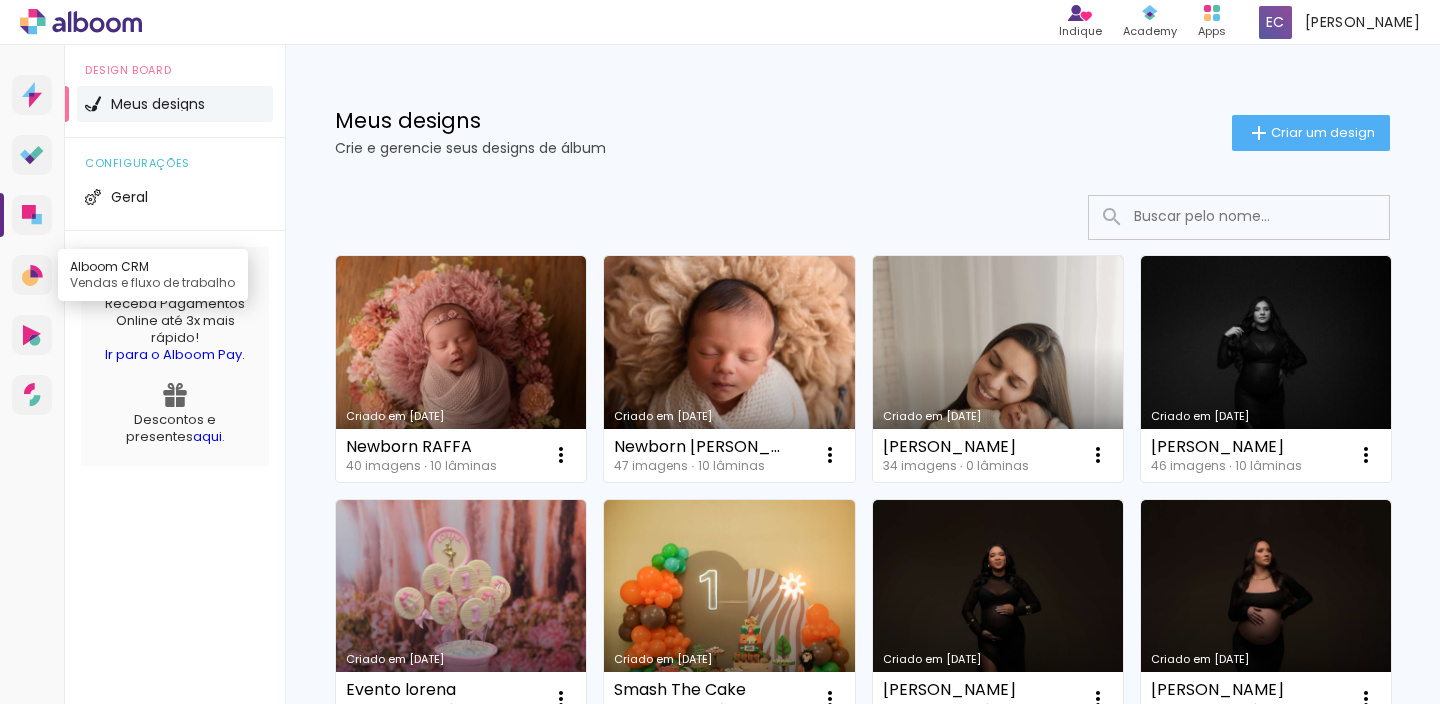 click 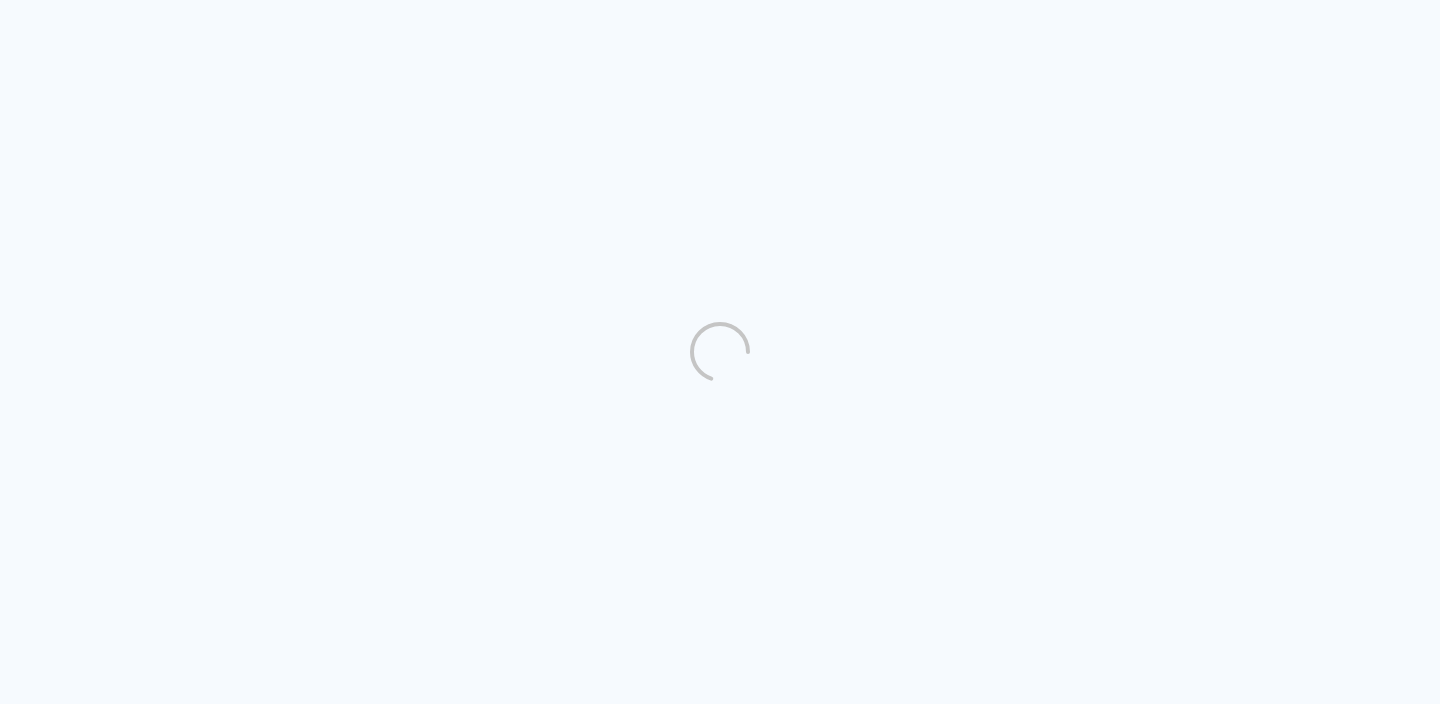 scroll, scrollTop: 0, scrollLeft: 0, axis: both 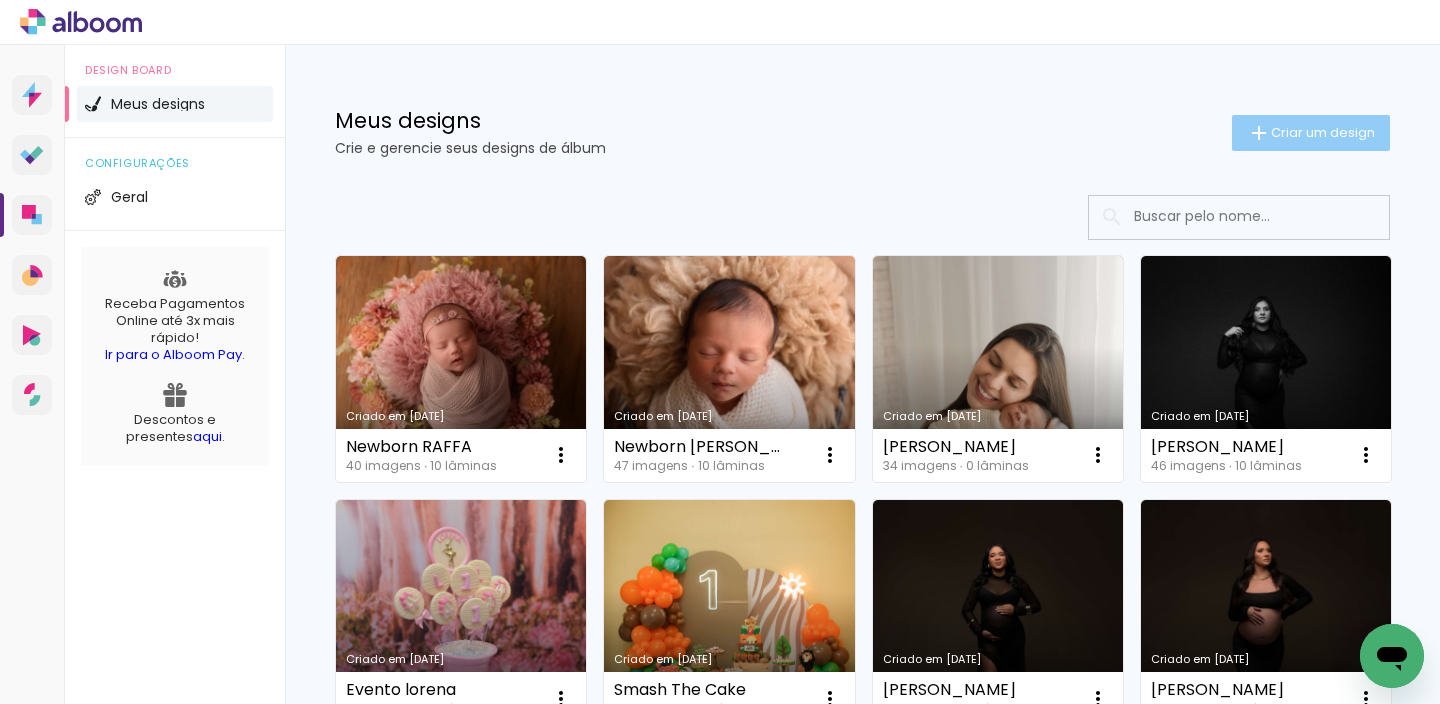 click 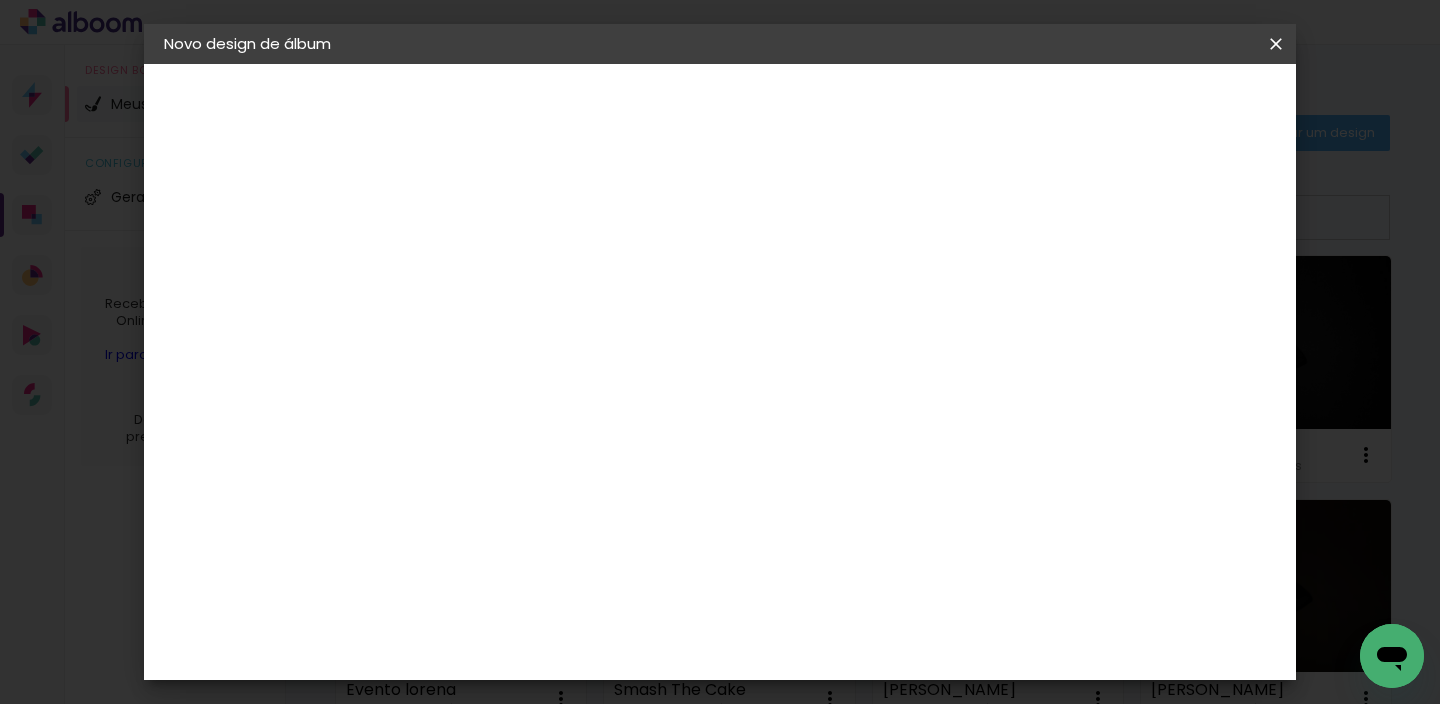 click at bounding box center [0, 0] 